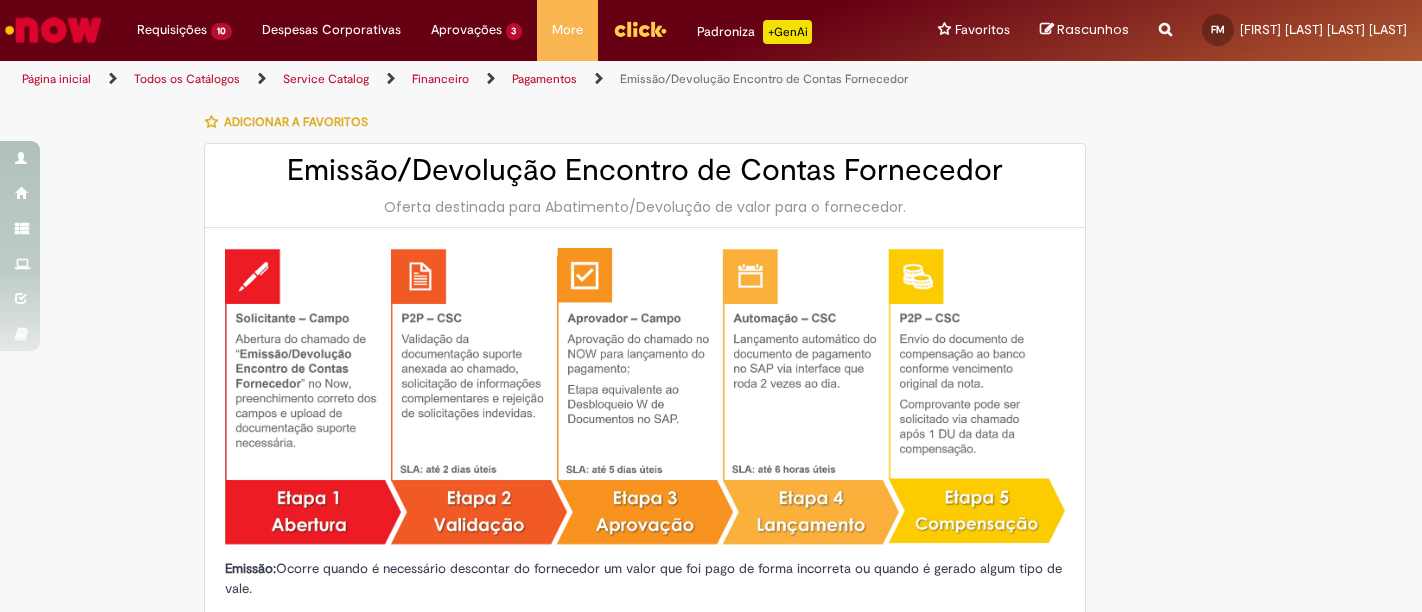 select on "*******" 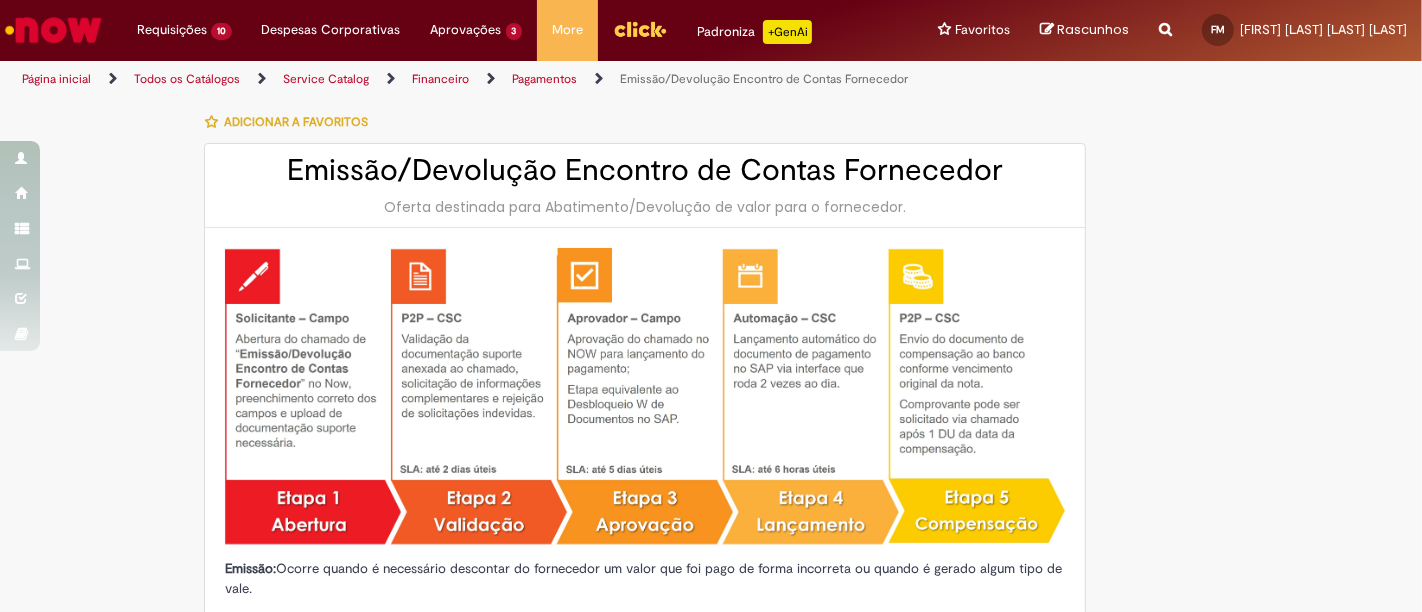 scroll, scrollTop: 2282, scrollLeft: 0, axis: vertical 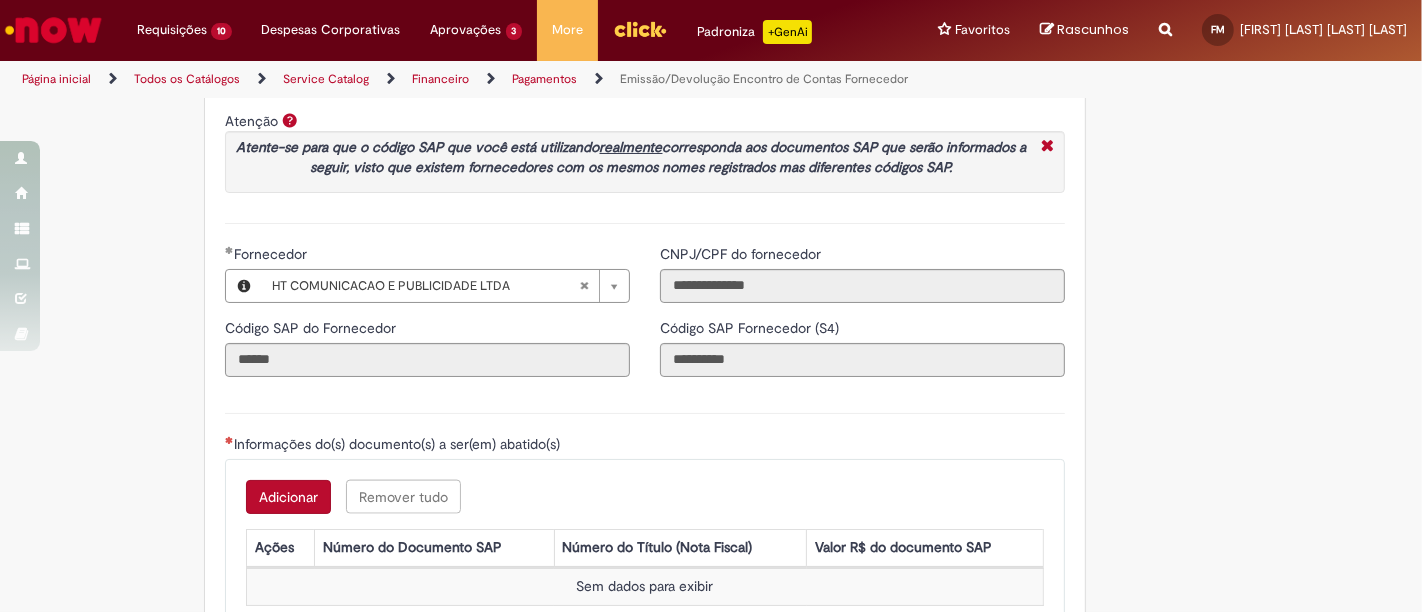 click at bounding box center [1165, 18] 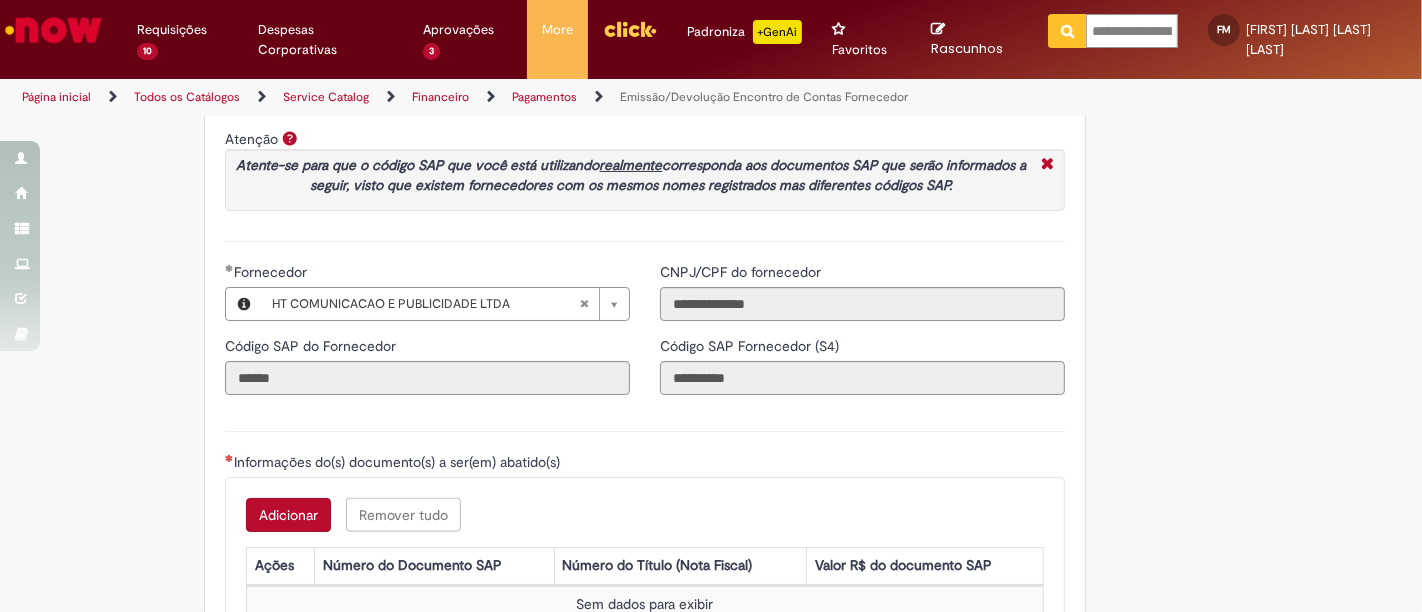 click on "**********" at bounding box center [1132, 31] 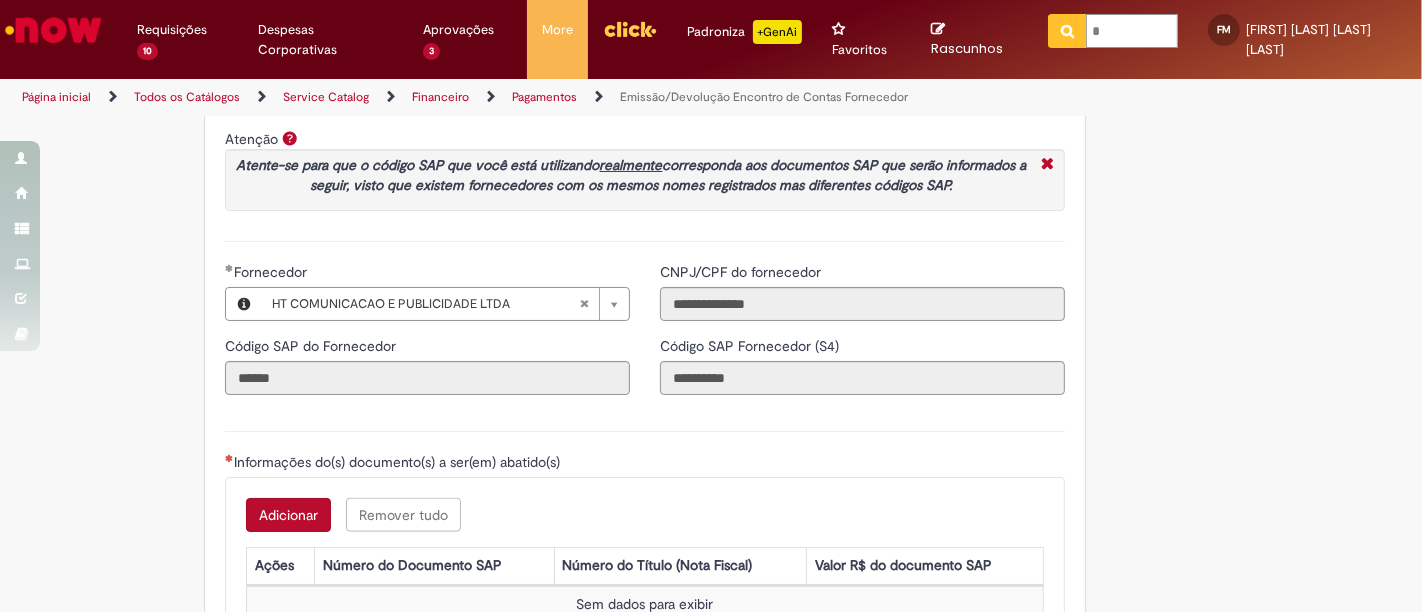scroll, scrollTop: 0, scrollLeft: 0, axis: both 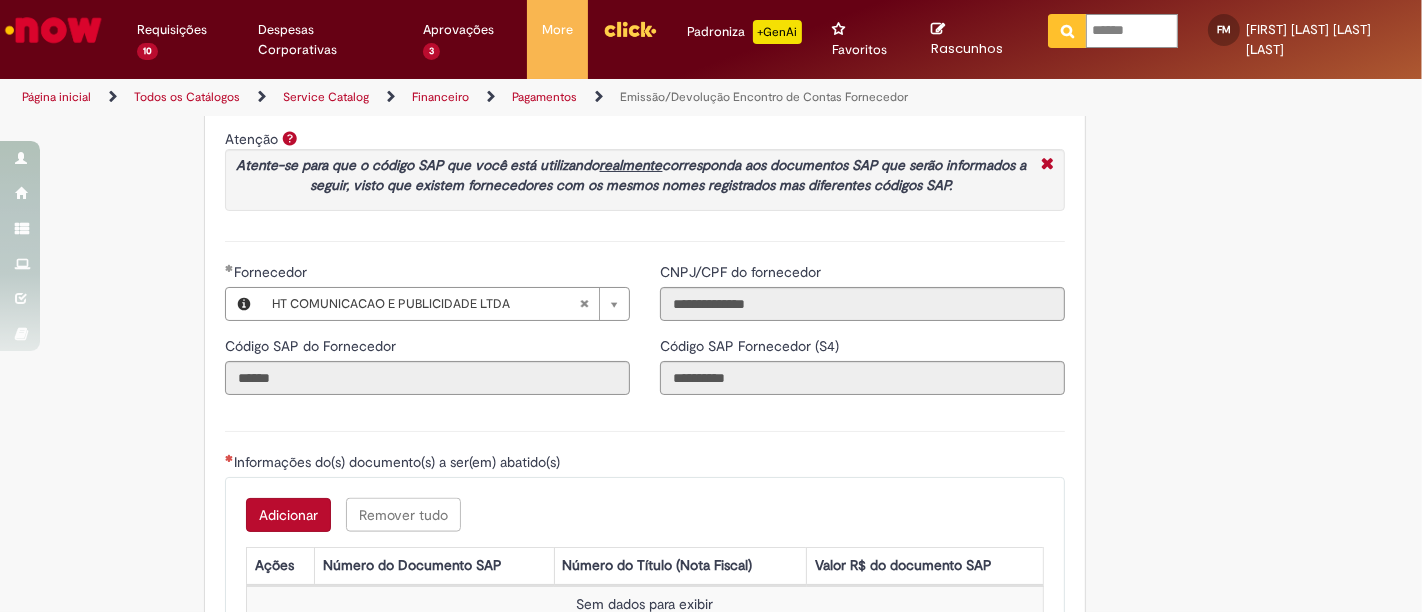type on "*******" 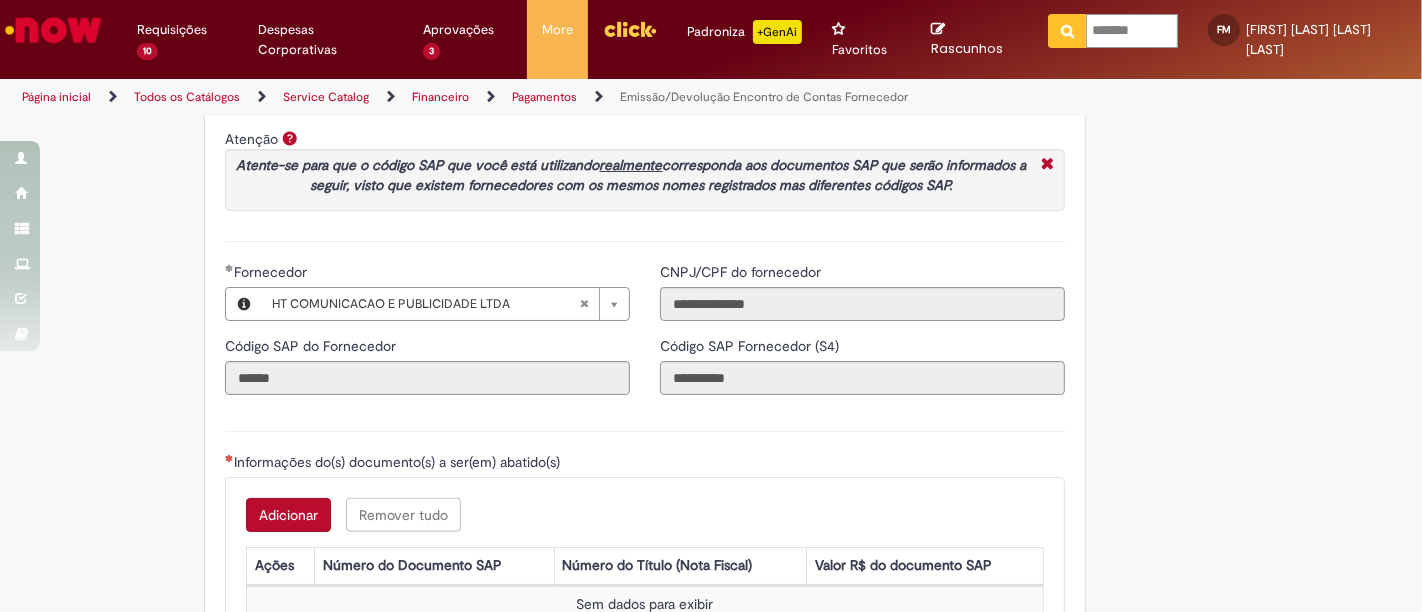 click at bounding box center [1067, 31] 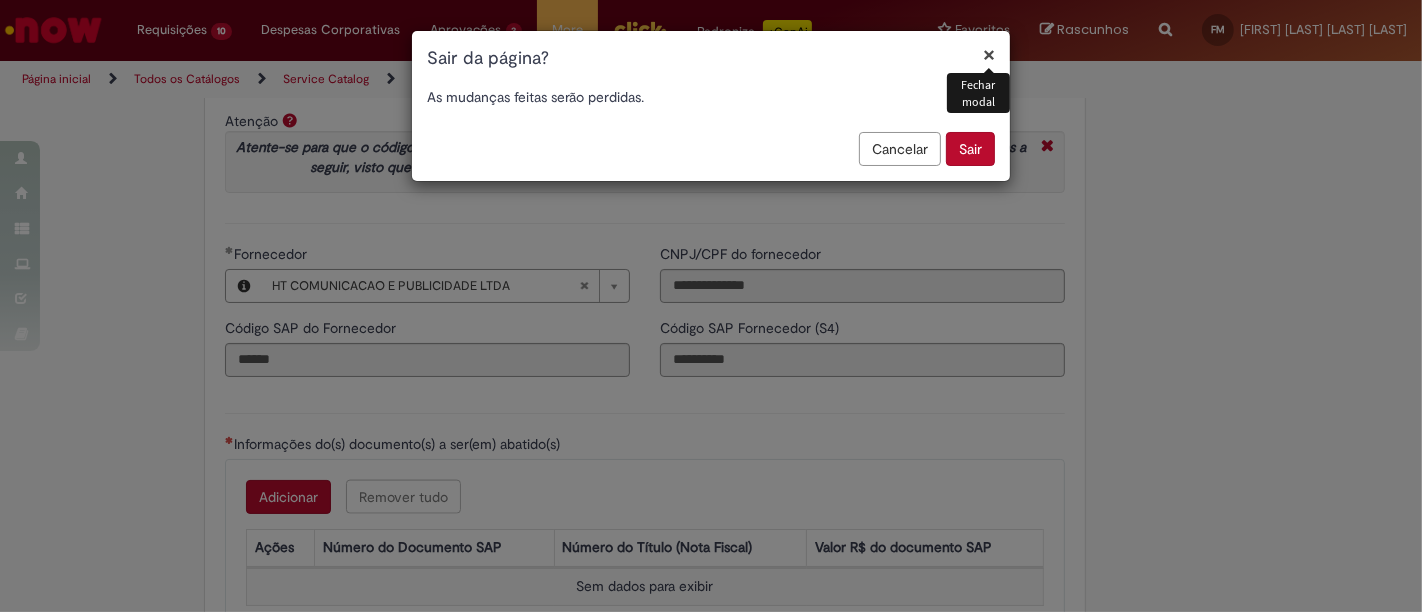 click on "Sair" at bounding box center (970, 149) 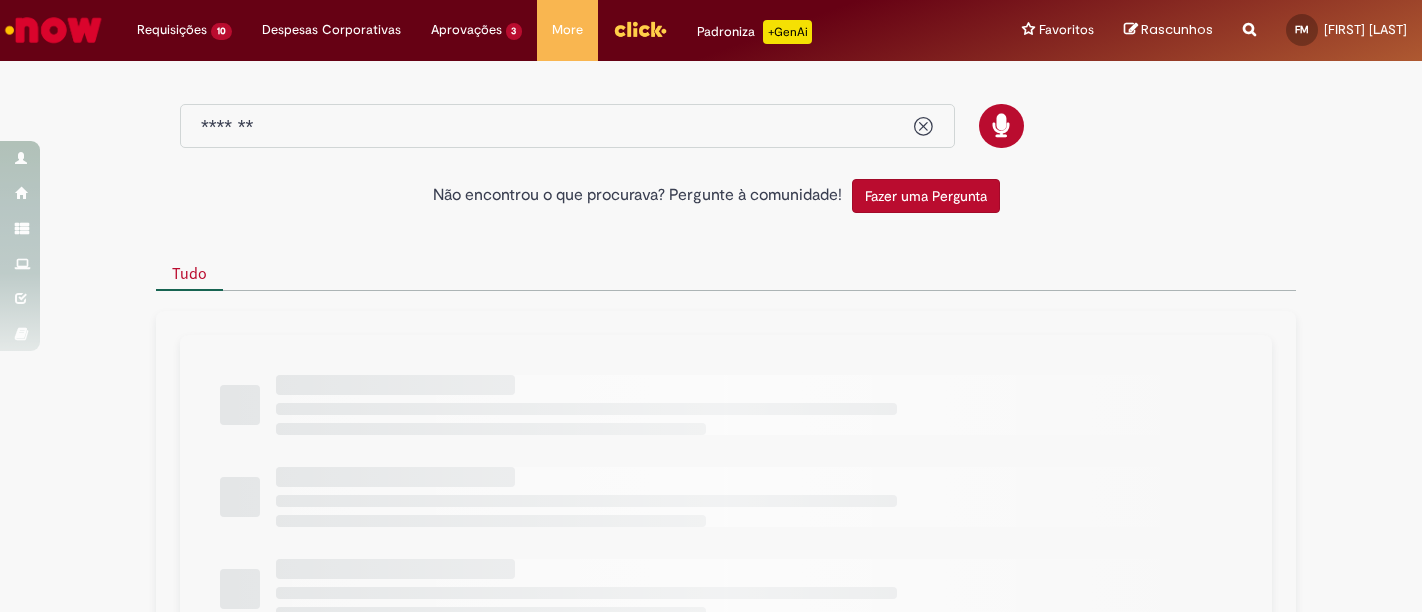 scroll, scrollTop: 0, scrollLeft: 0, axis: both 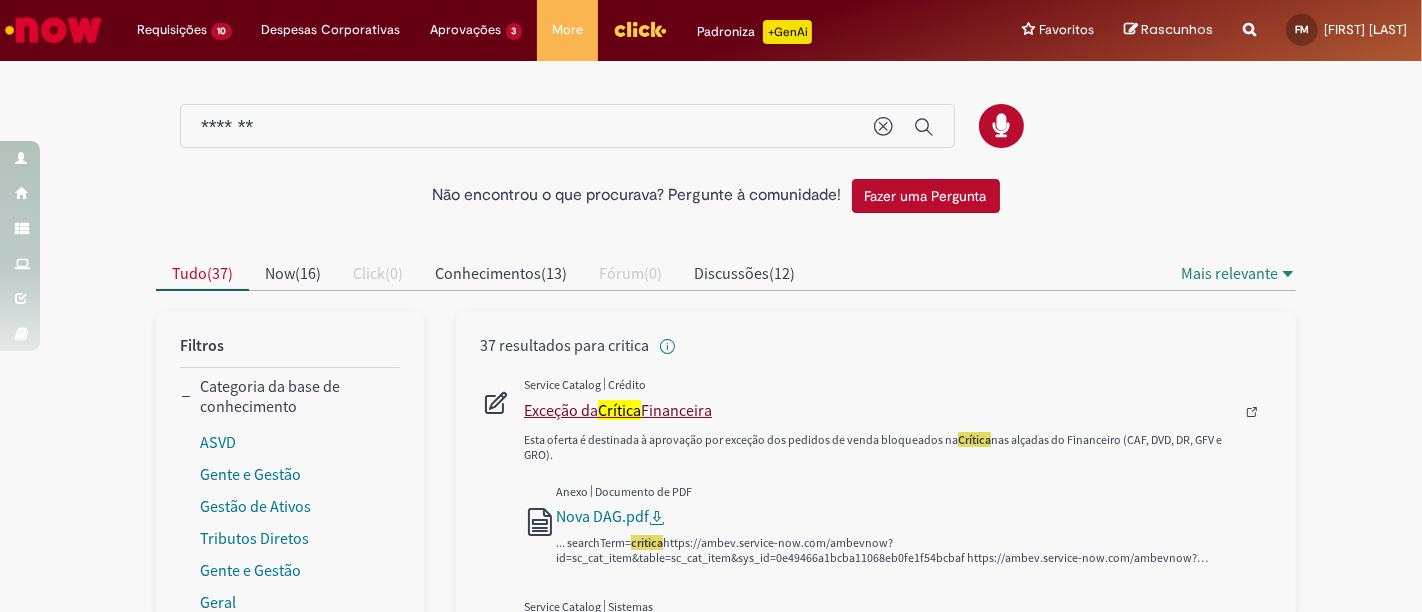 click on "Exceção da  Crítica  Financeira" at bounding box center [879, 410] 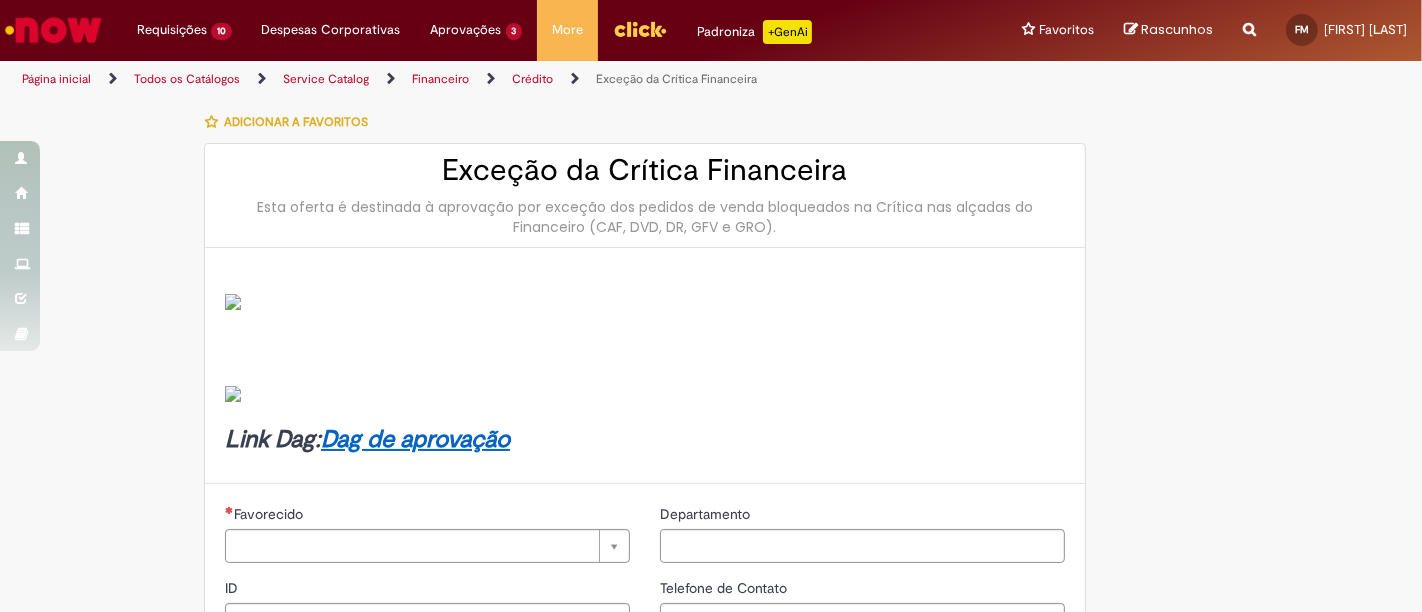 type on "********" 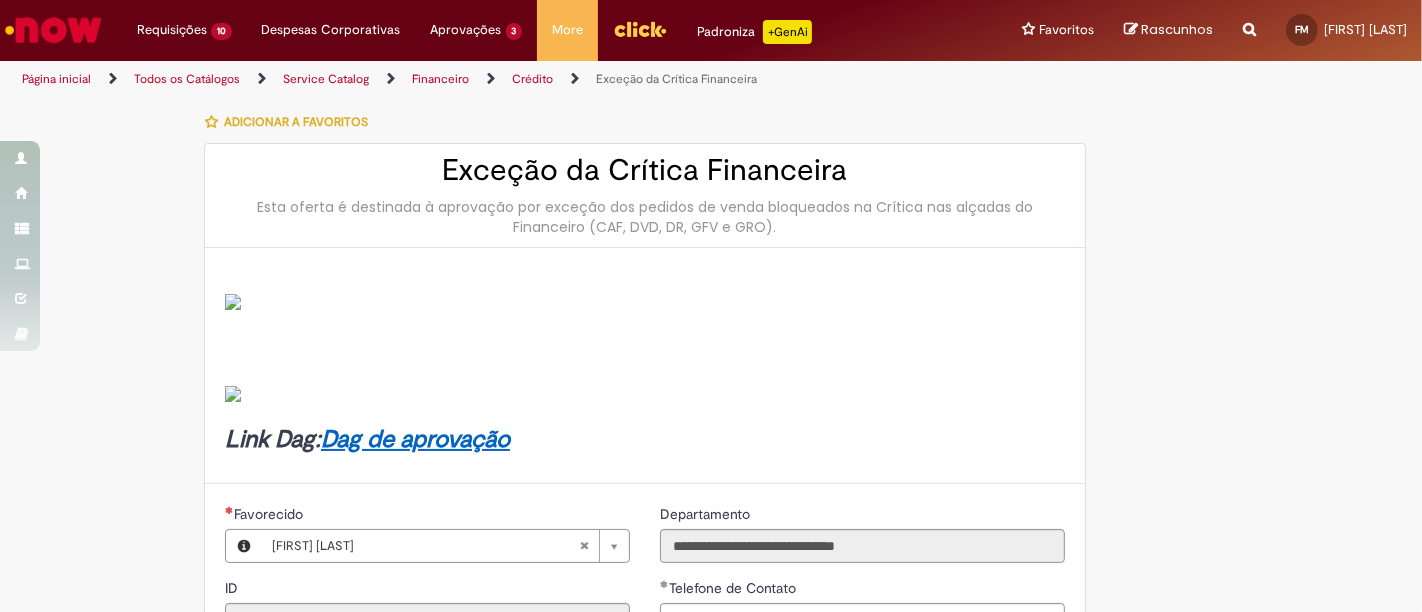 type on "**********" 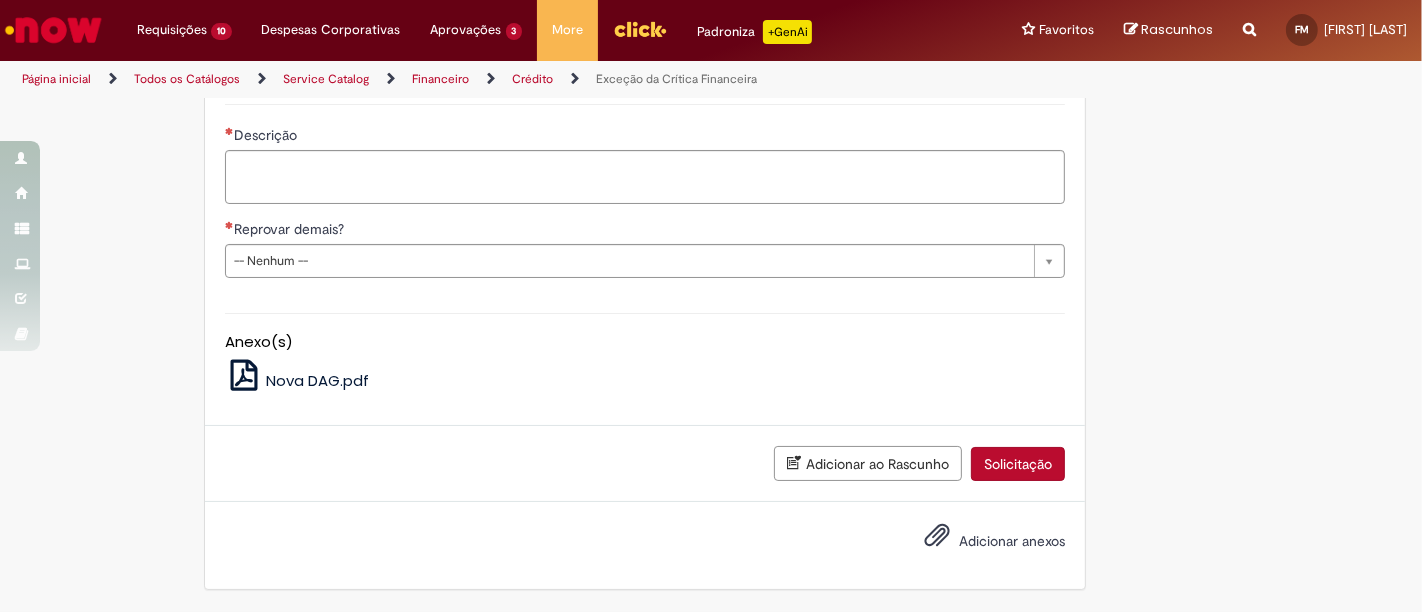 scroll, scrollTop: 1888, scrollLeft: 0, axis: vertical 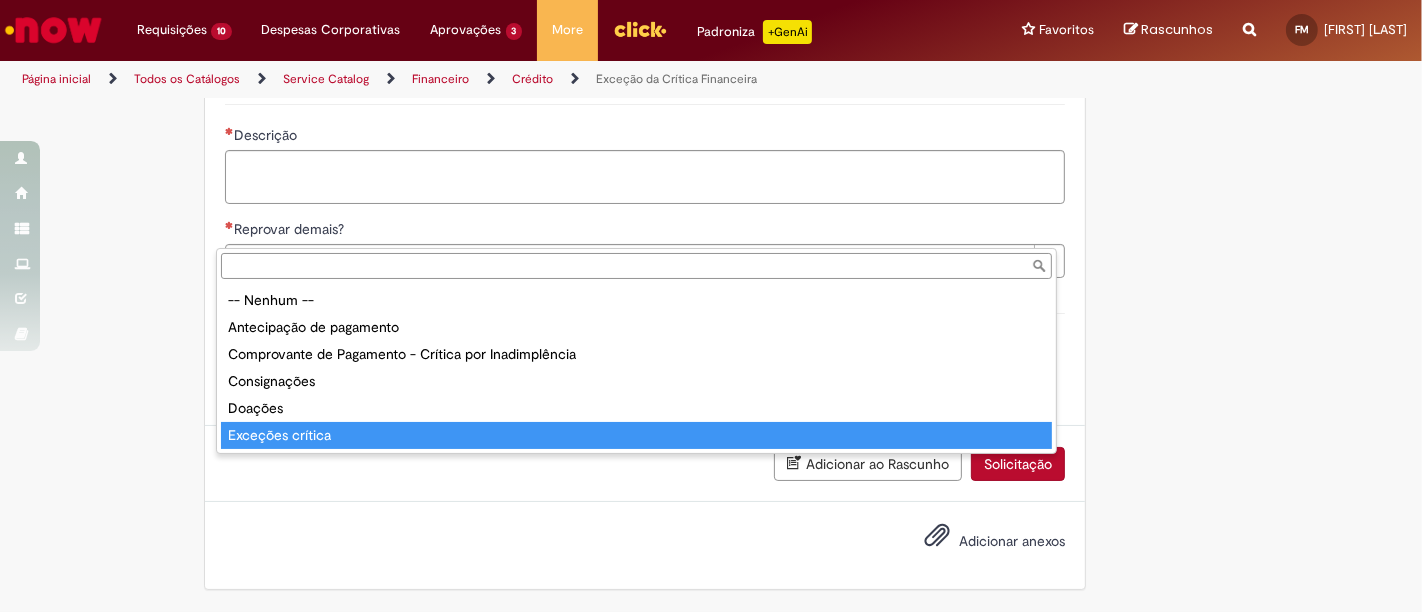 type on "**********" 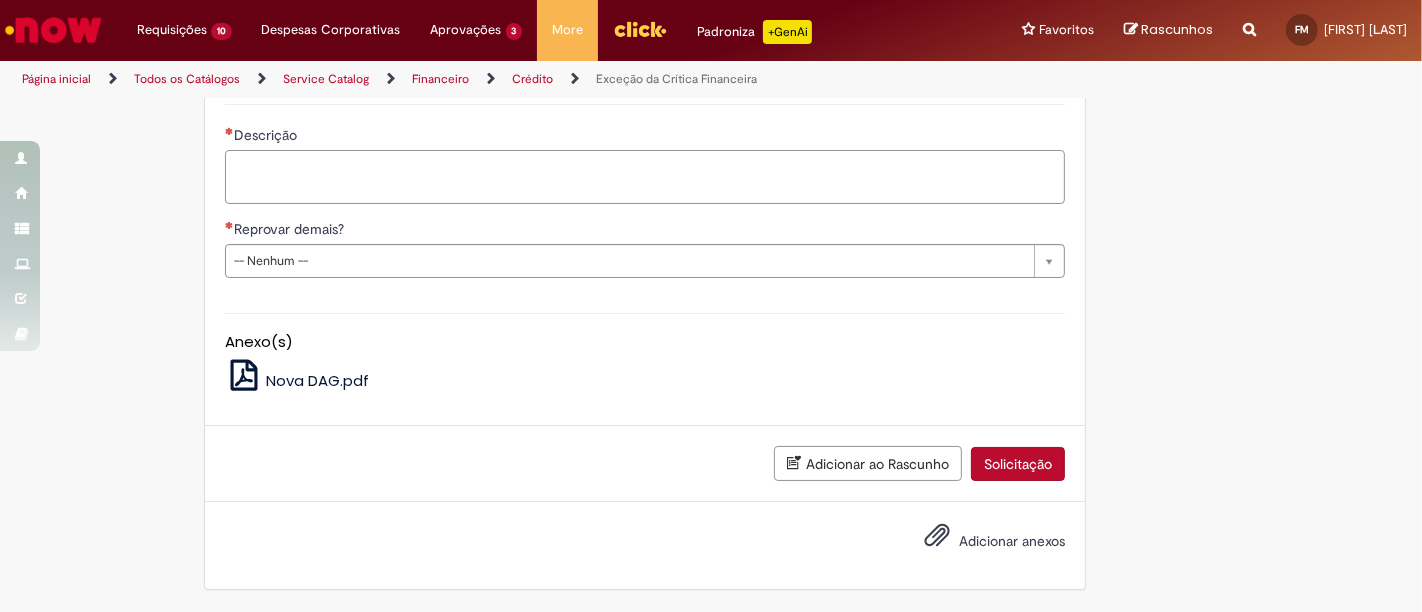 click on "Descrição" at bounding box center (645, 176) 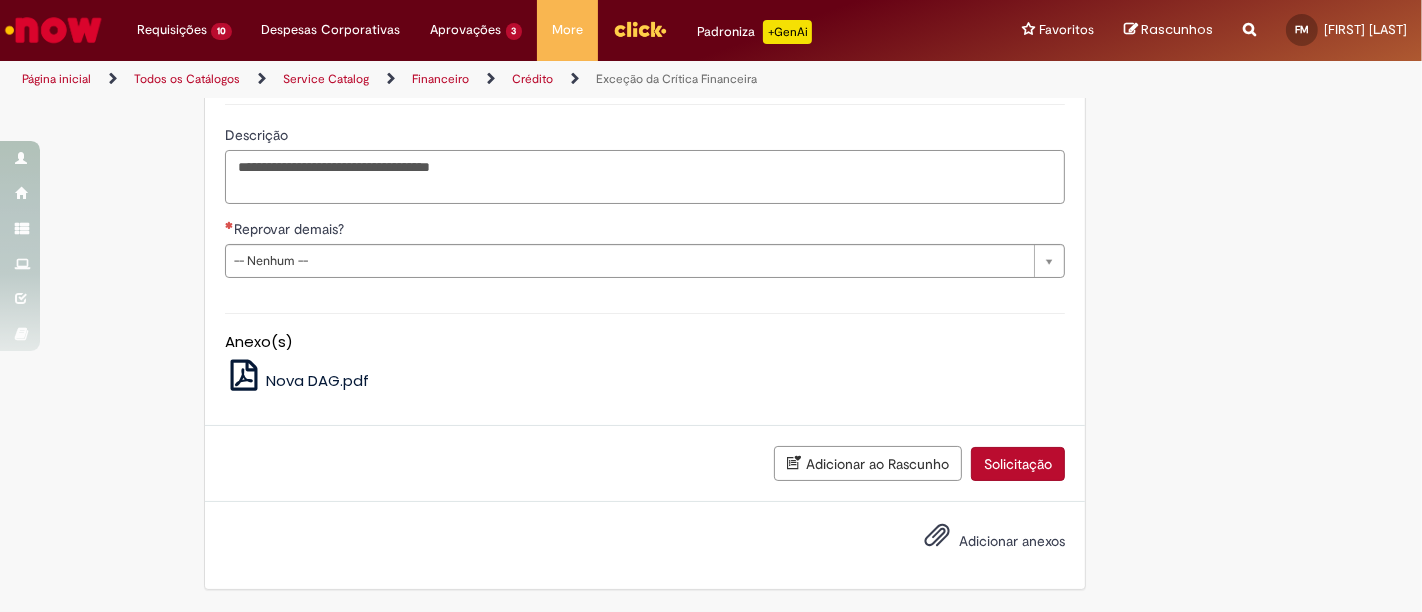 paste on "*****" 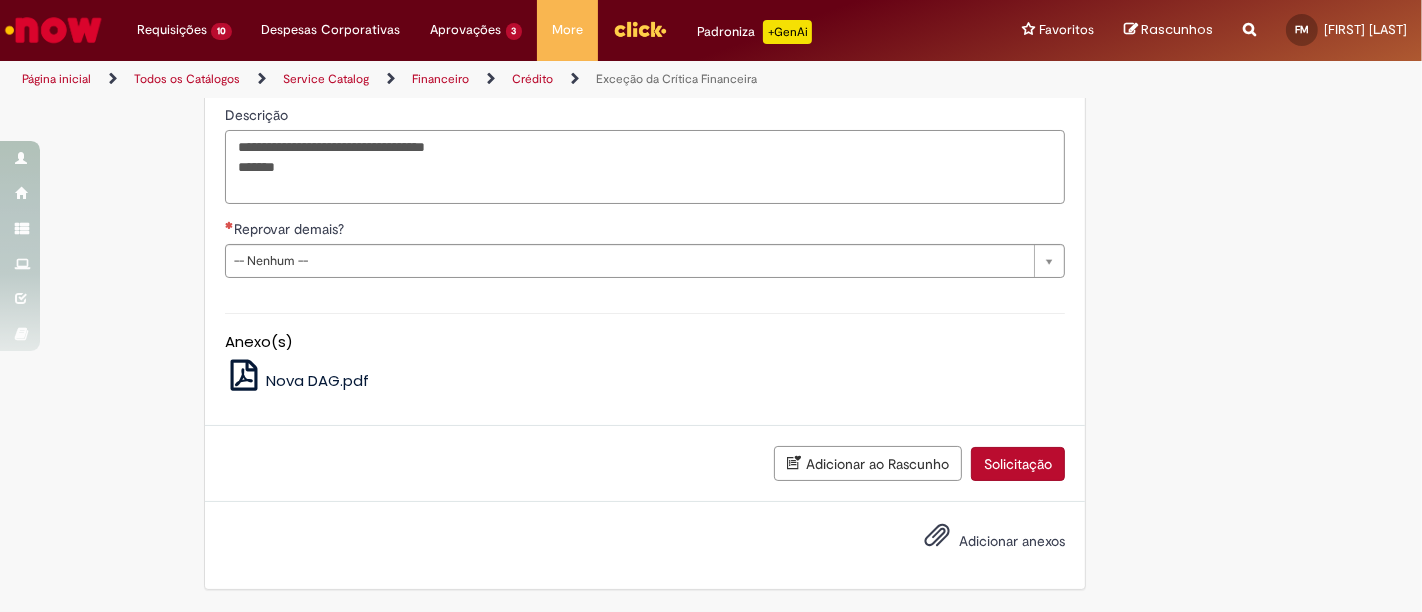 paste on "*
*****" 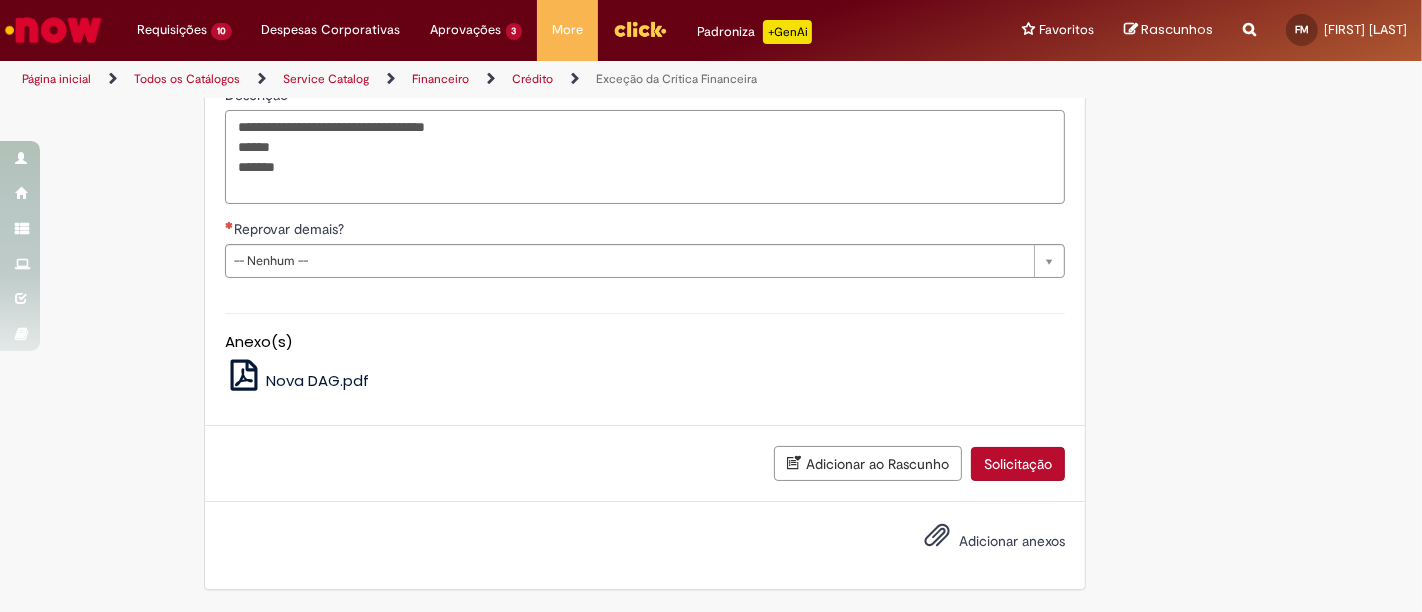 paste on "*
*****" 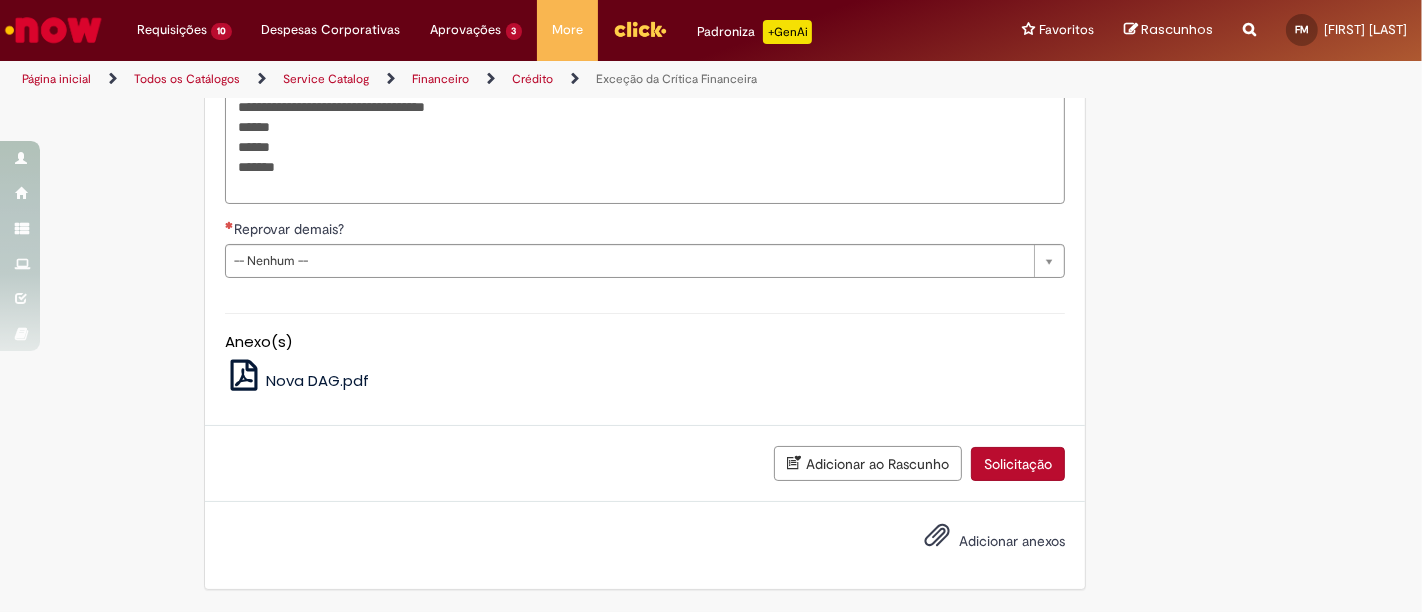 paste on "*
*****" 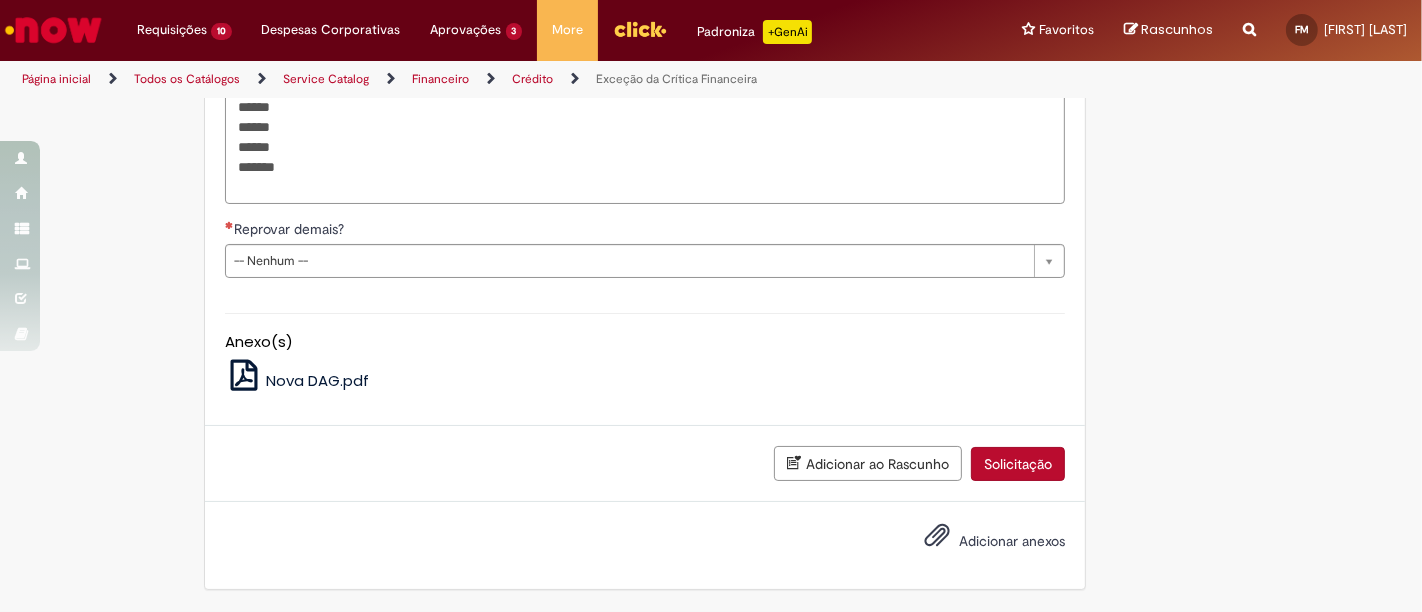 paste on "*
*****" 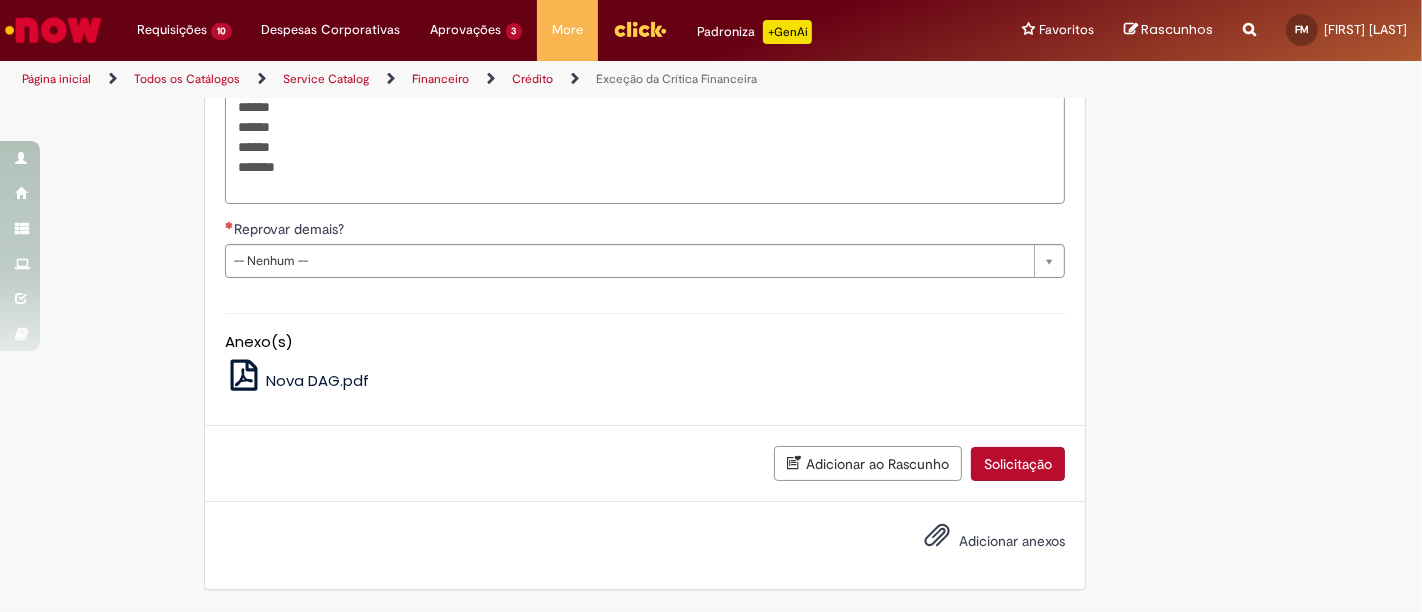paste on "*
*****" 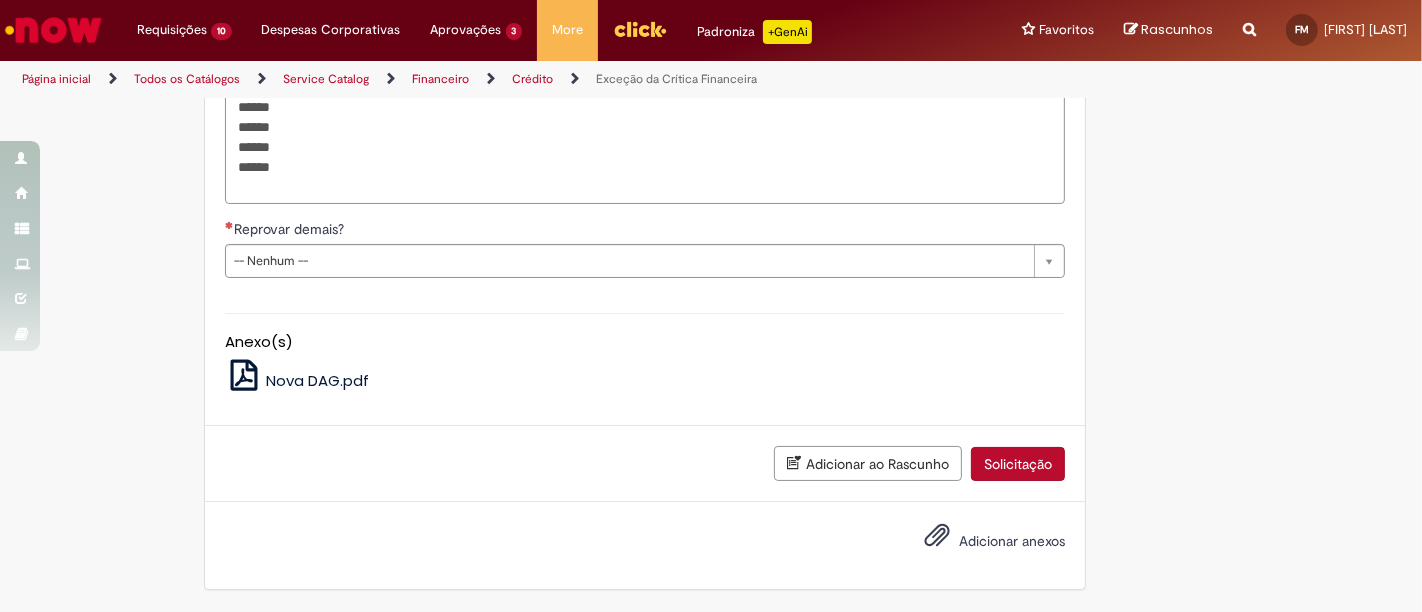 paste on "*****" 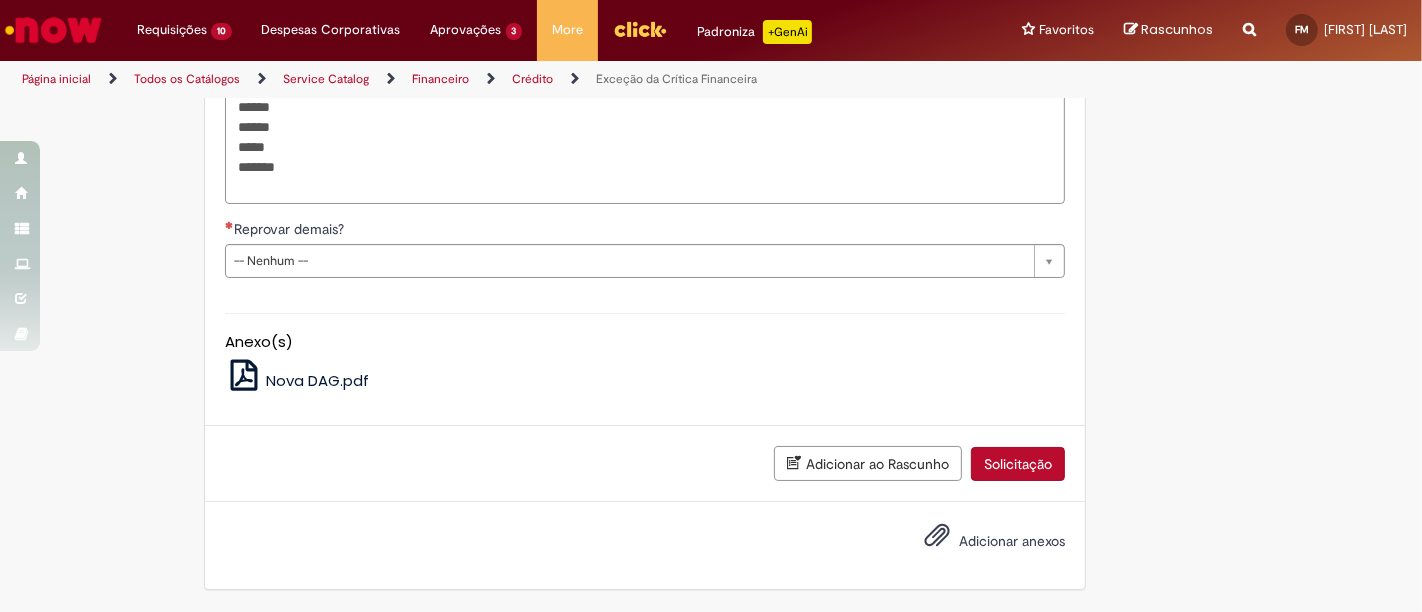 paste on "*
*****" 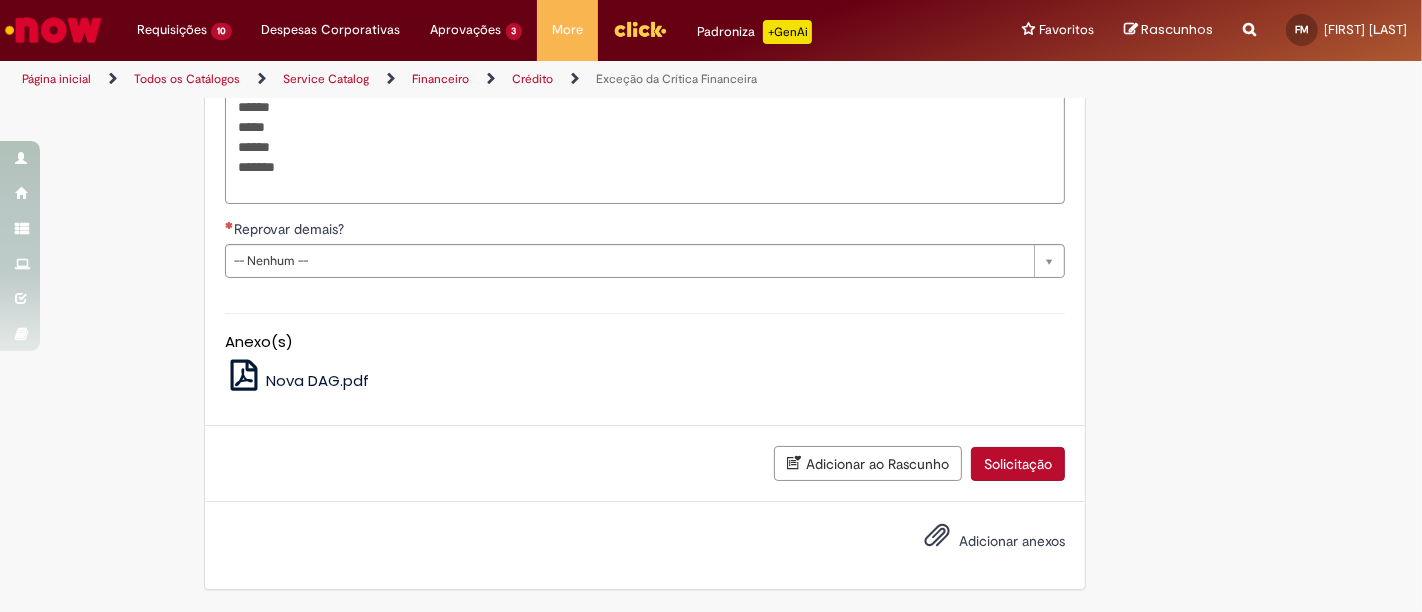 paste on "*
*****" 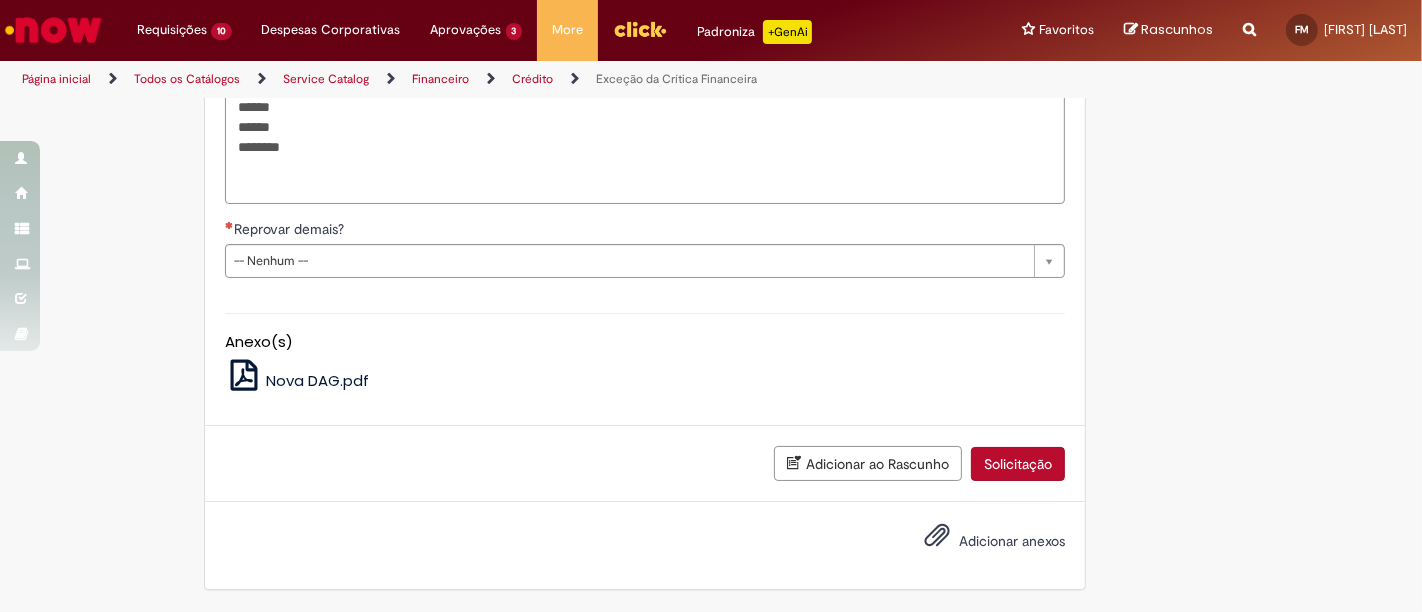 click on "**********" at bounding box center (645, 76) 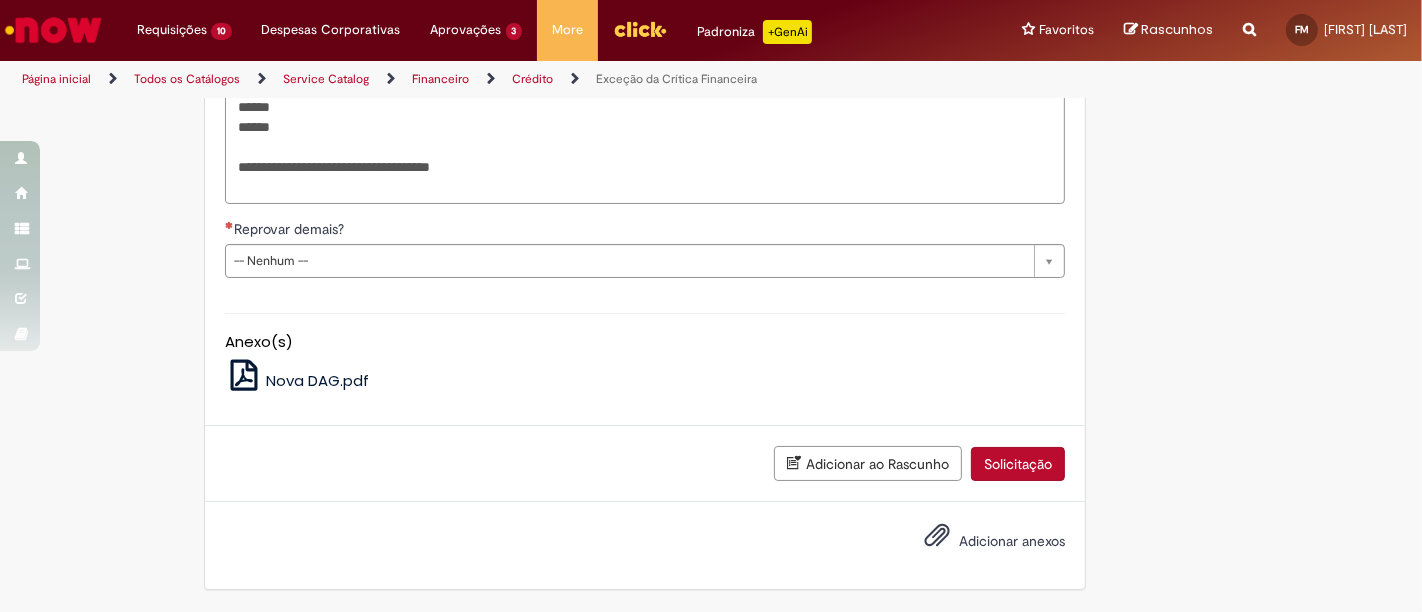 click on "**********" at bounding box center [645, 66] 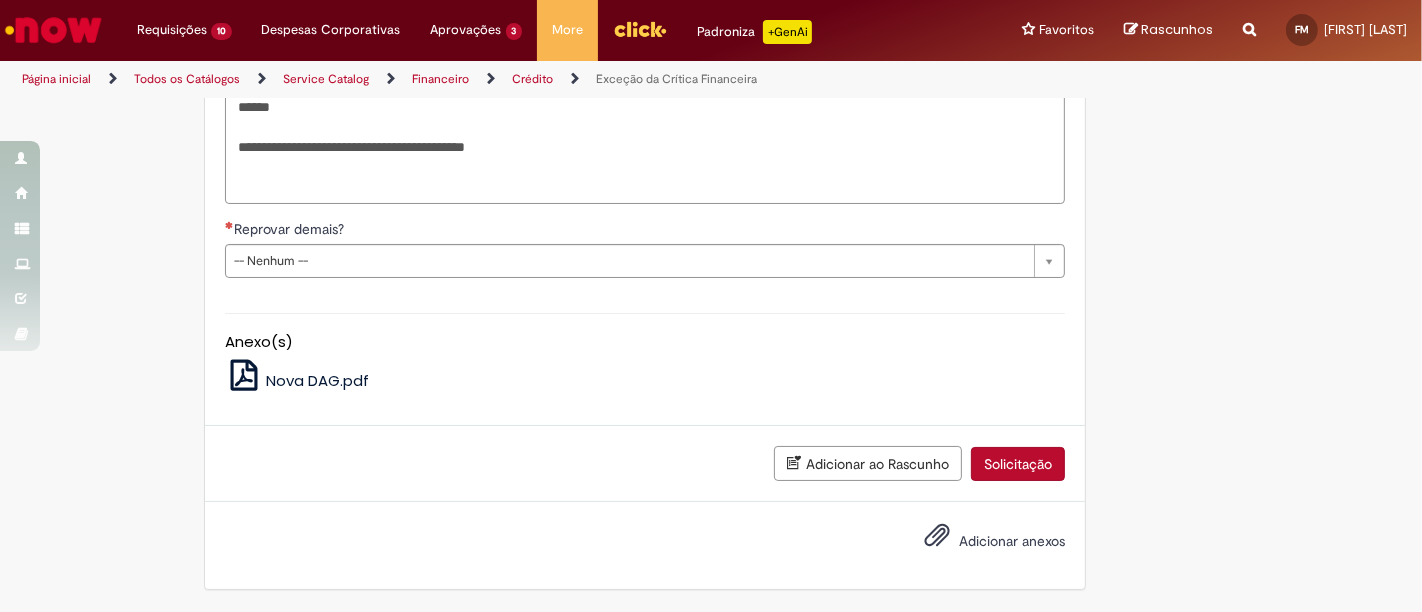 paste on "*****" 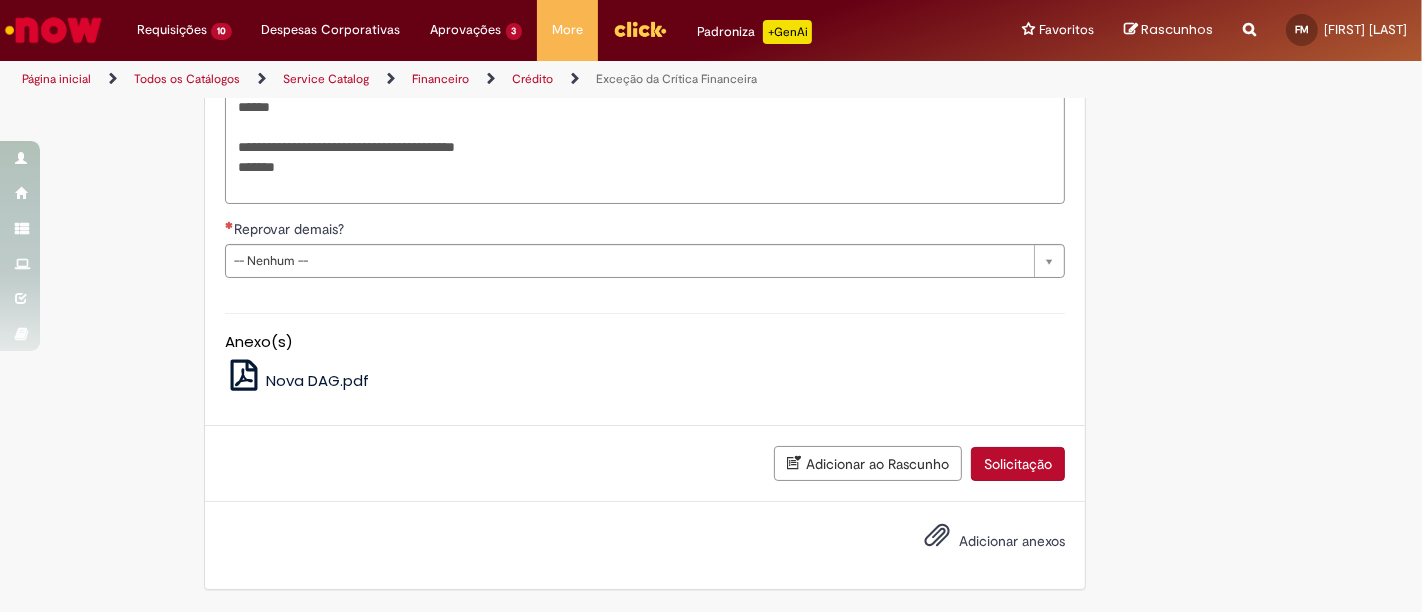 scroll, scrollTop: 2222, scrollLeft: 0, axis: vertical 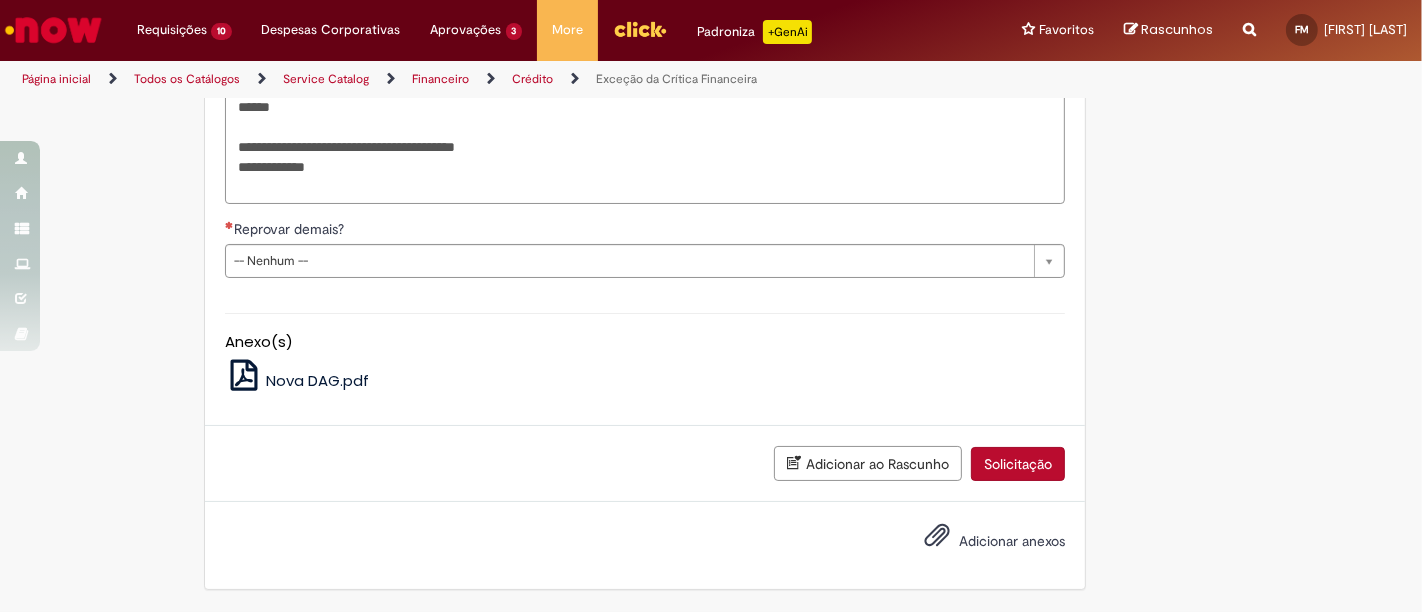 click on "**********" at bounding box center [645, 56] 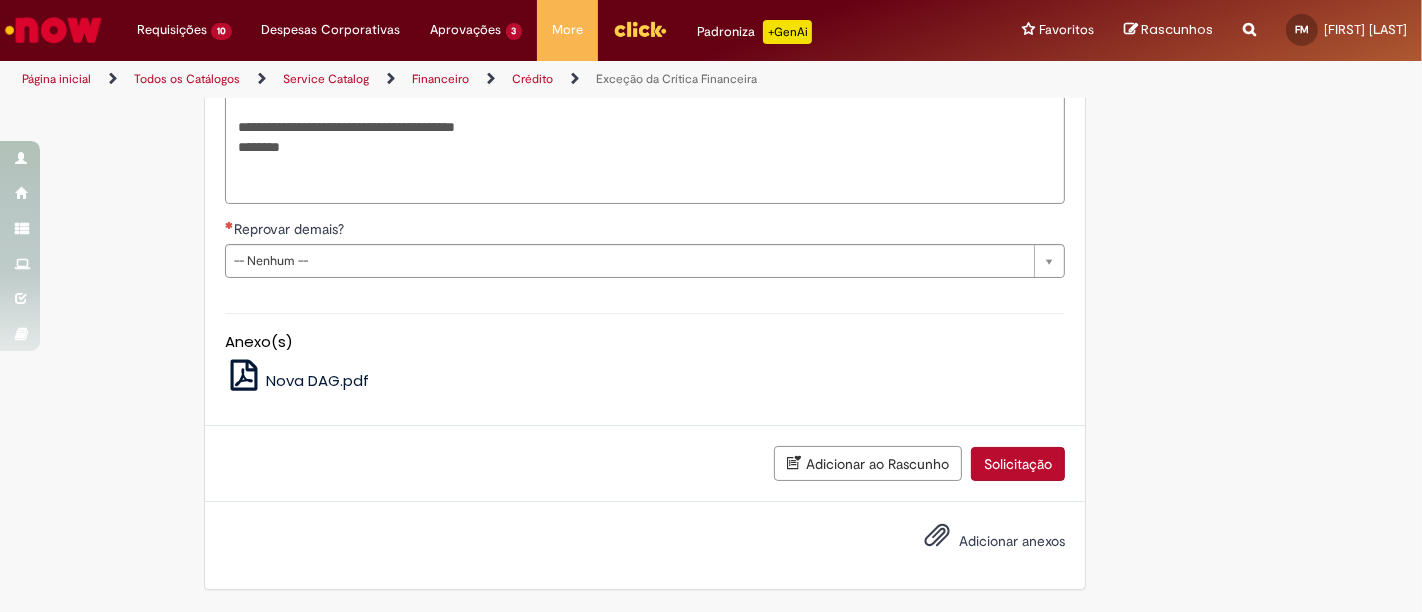 paste on "*
****" 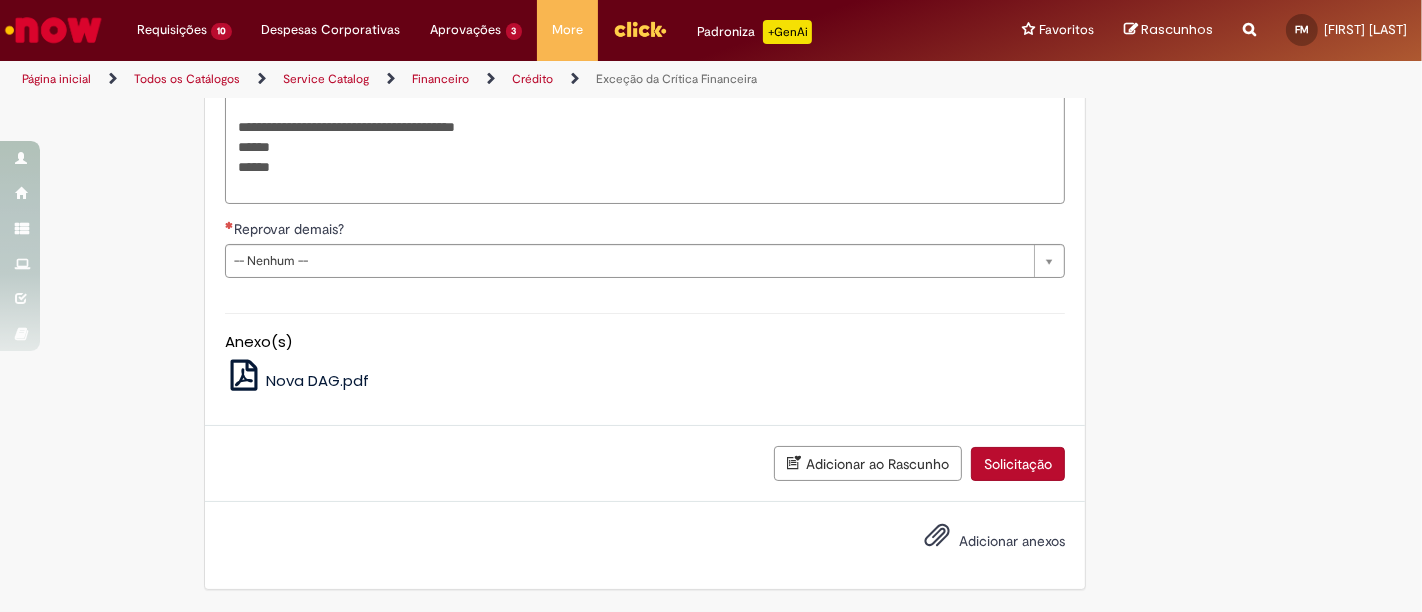 type on "**********" 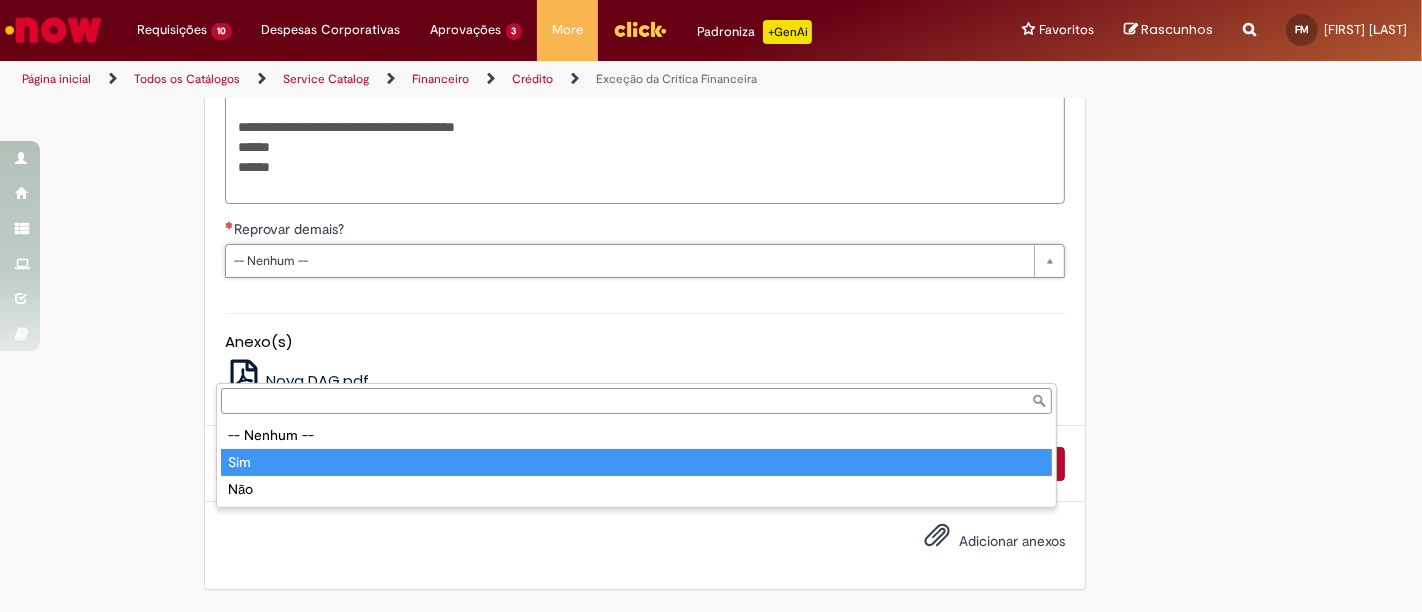 type on "***" 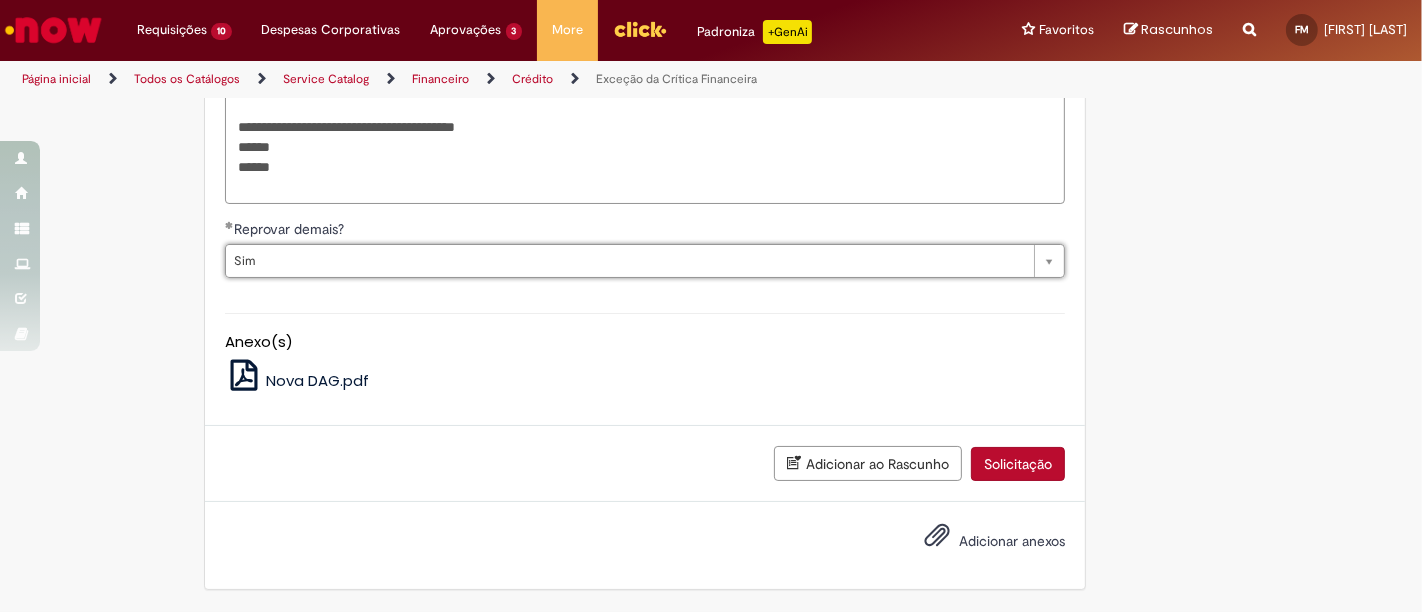 click on "**********" at bounding box center [645, 46] 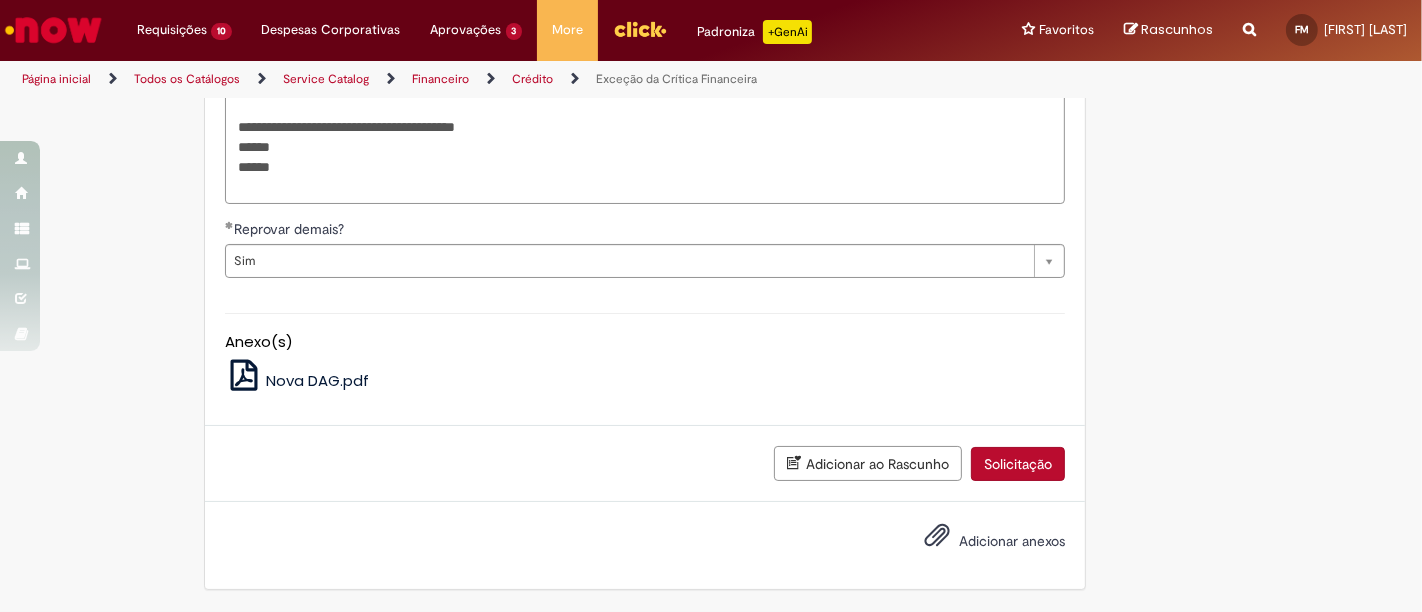 scroll, scrollTop: 2328, scrollLeft: 0, axis: vertical 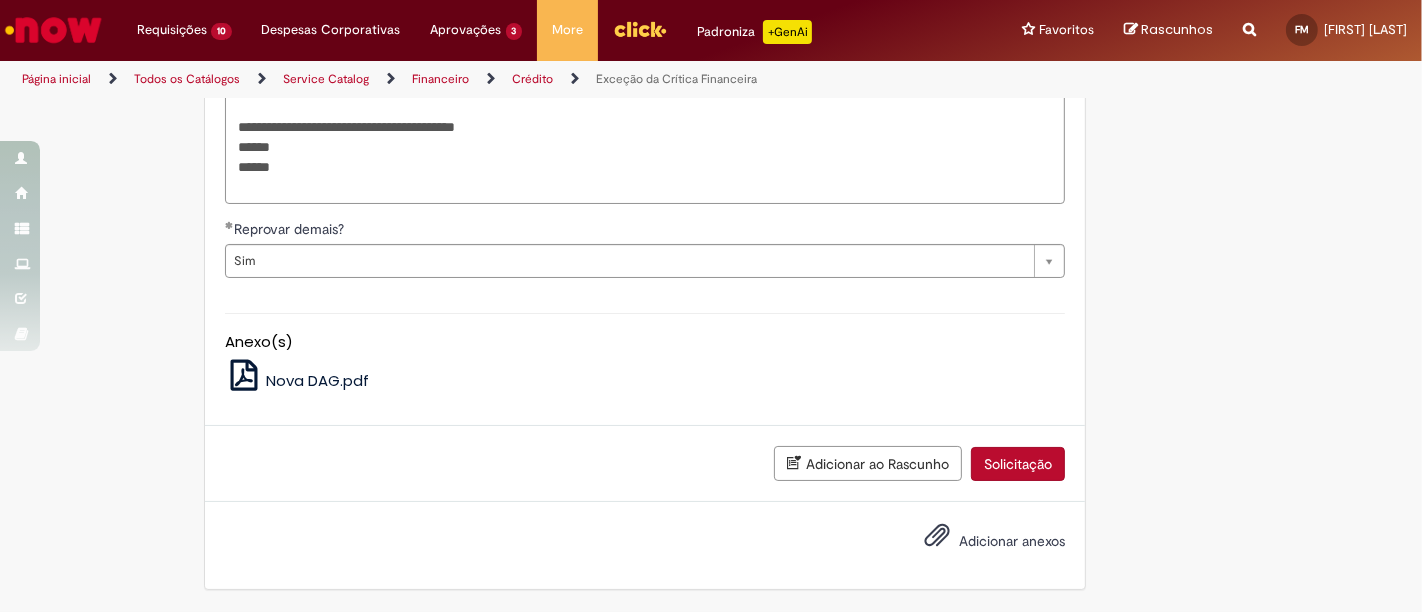 click on "Adicionar anexos" at bounding box center (1012, 541) 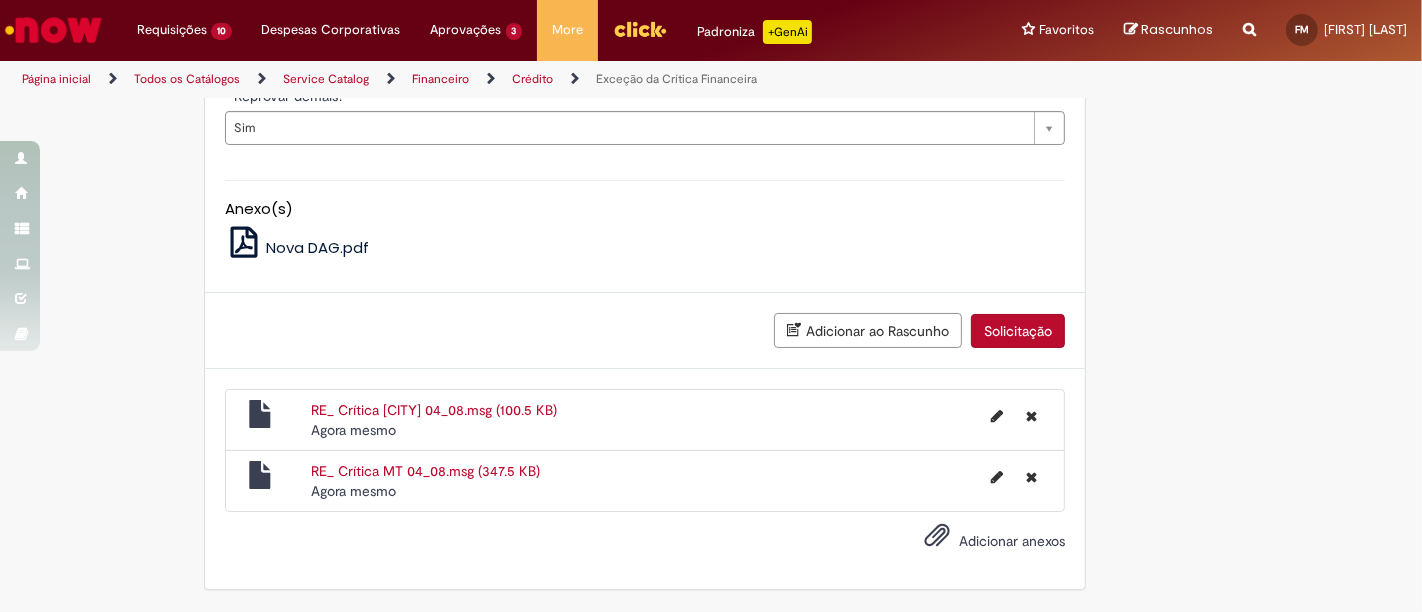 click on "Solicitação" at bounding box center [1018, 331] 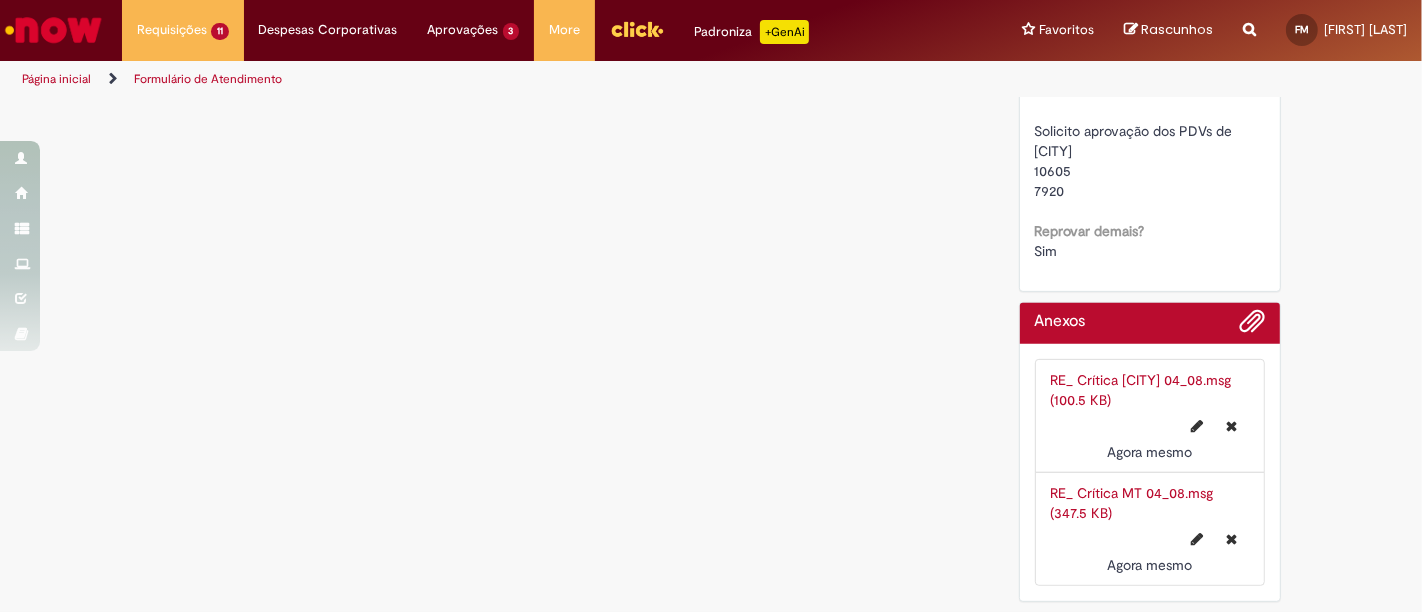 scroll, scrollTop: 0, scrollLeft: 0, axis: both 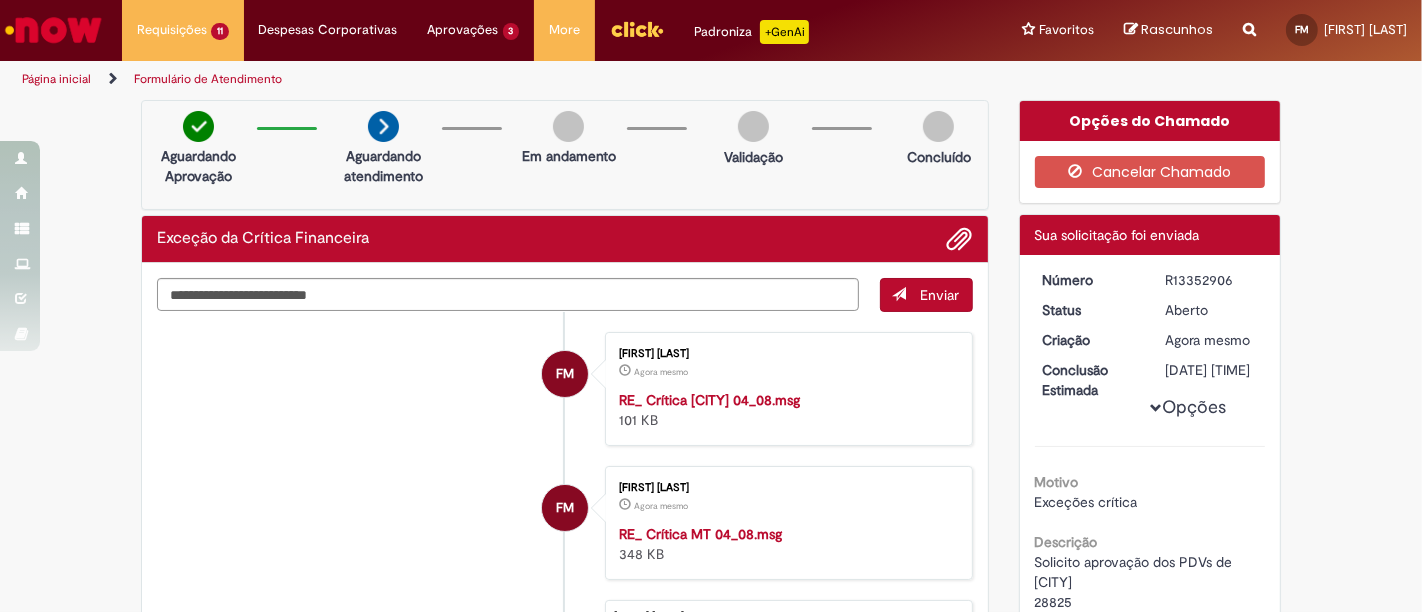 click on "R13352906" at bounding box center (1211, 280) 